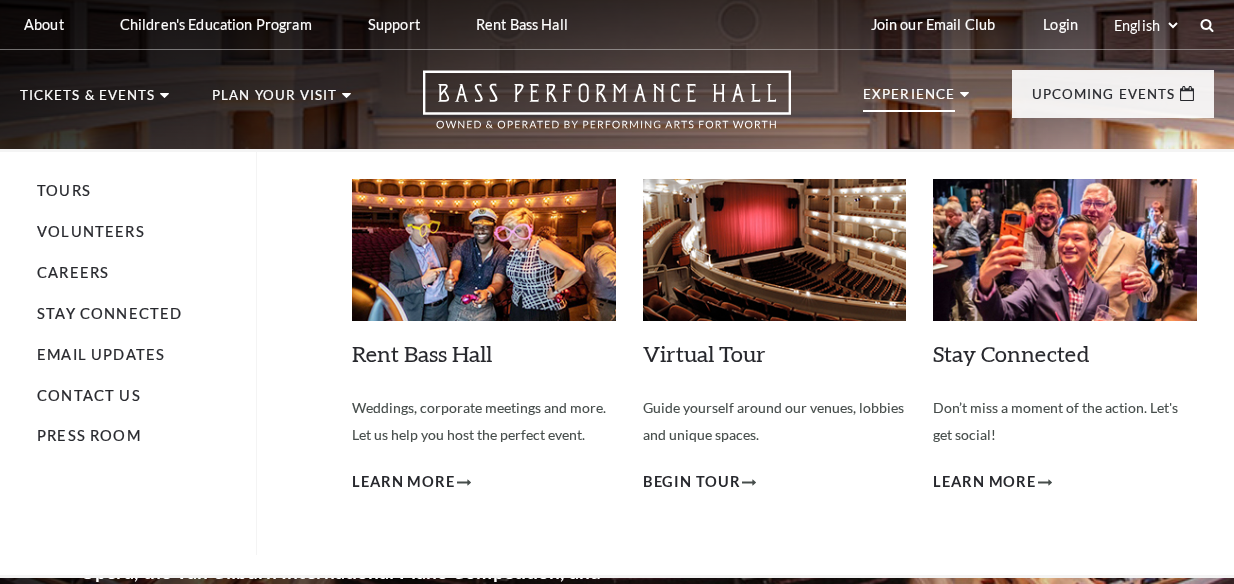 scroll, scrollTop: 0, scrollLeft: 0, axis: both 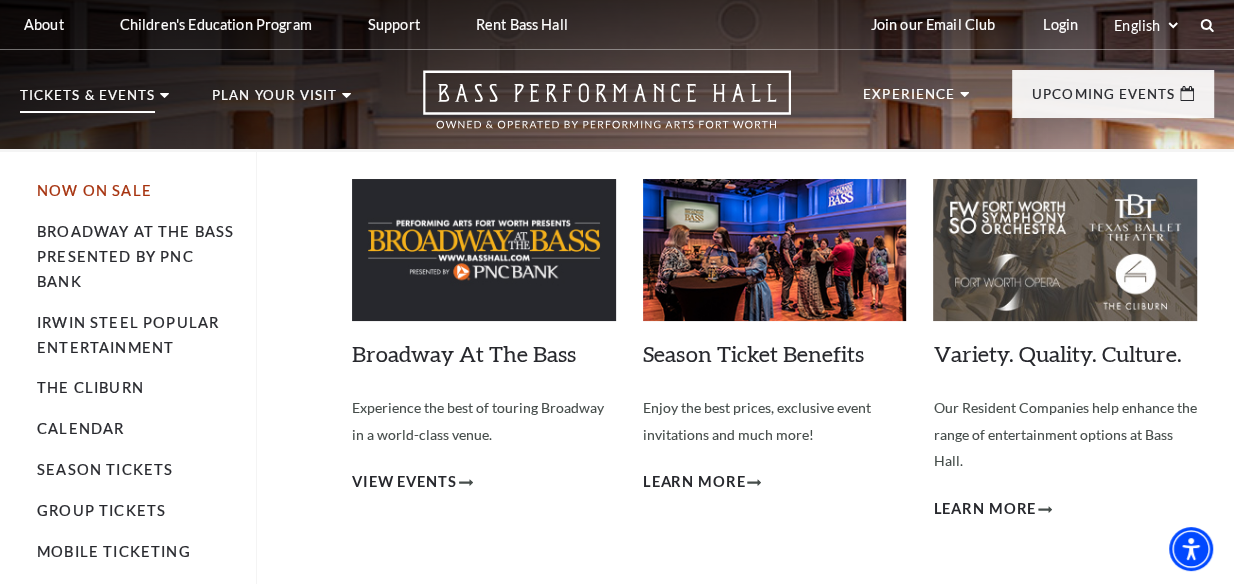 click on "Now On Sale" at bounding box center (94, 190) 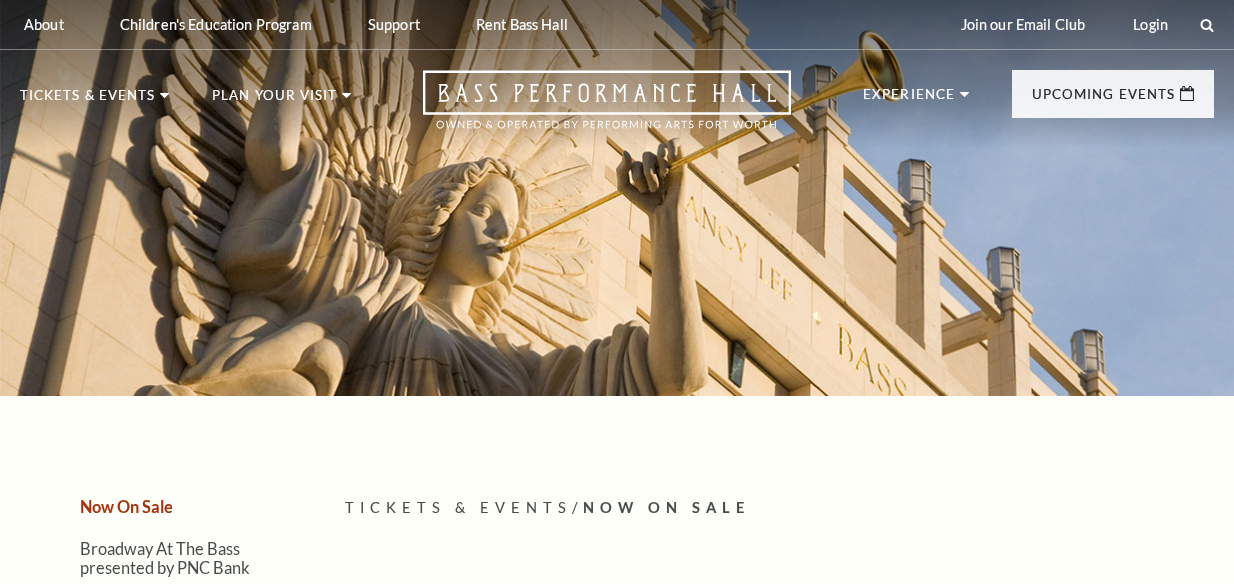 scroll, scrollTop: 0, scrollLeft: 0, axis: both 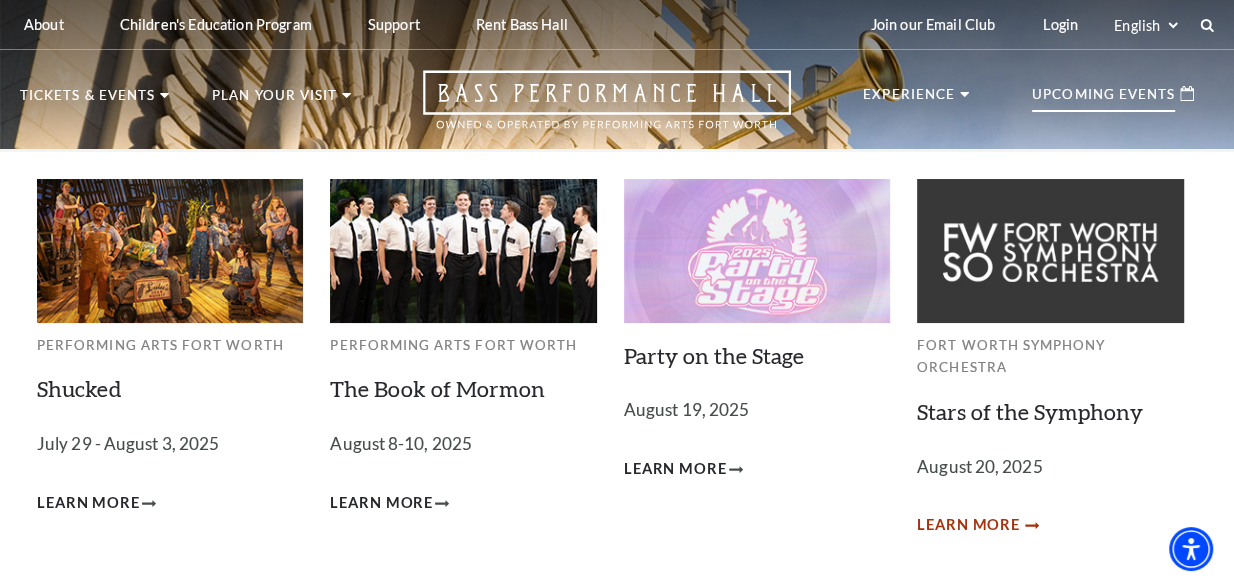 click on "Learn More" at bounding box center [968, 525] 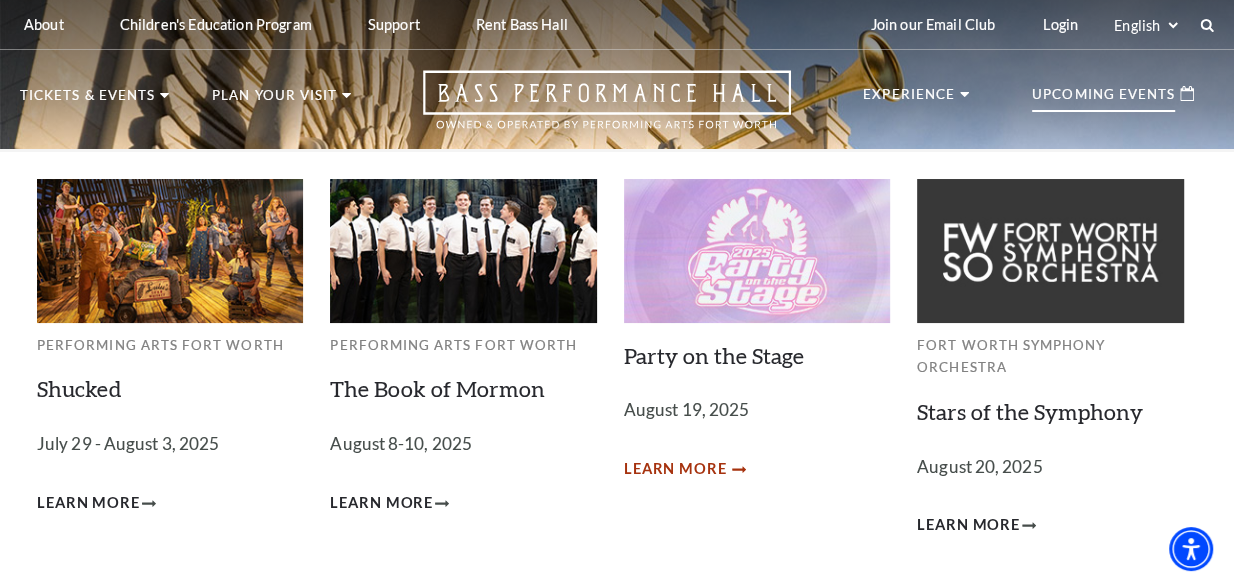 click on "Learn More" at bounding box center (675, 469) 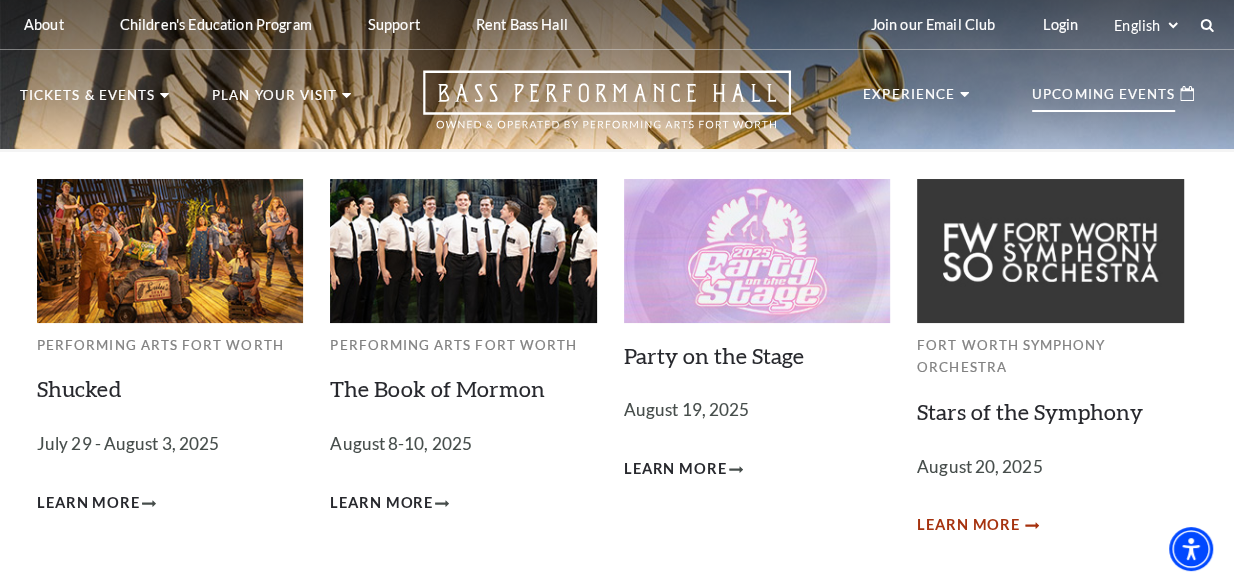 click on "Learn More" at bounding box center [968, 525] 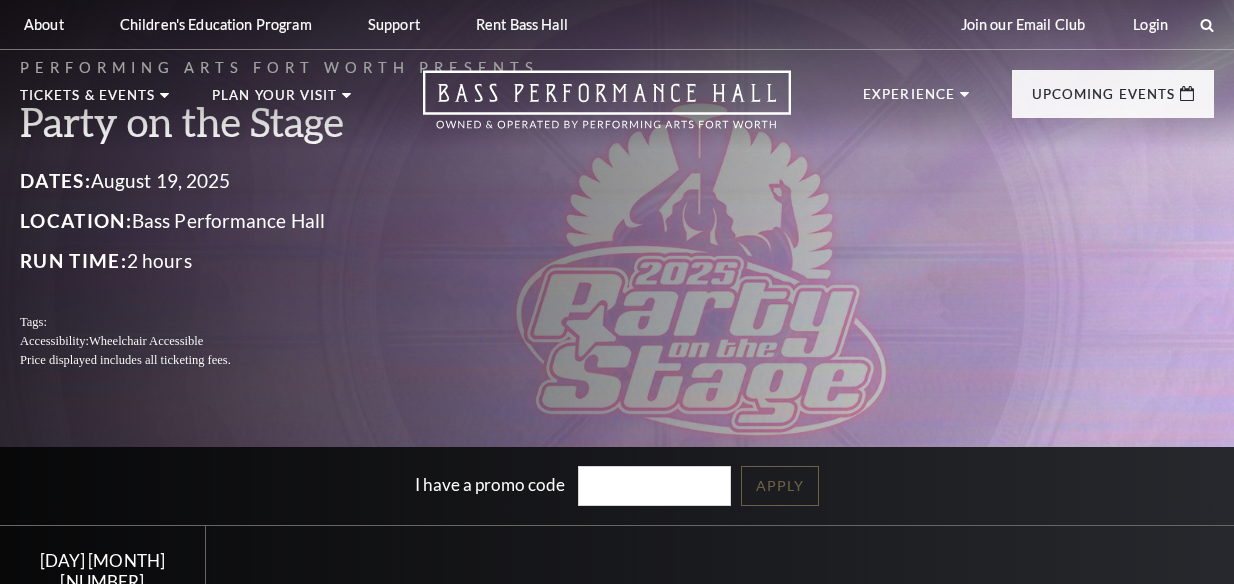 scroll, scrollTop: 0, scrollLeft: 0, axis: both 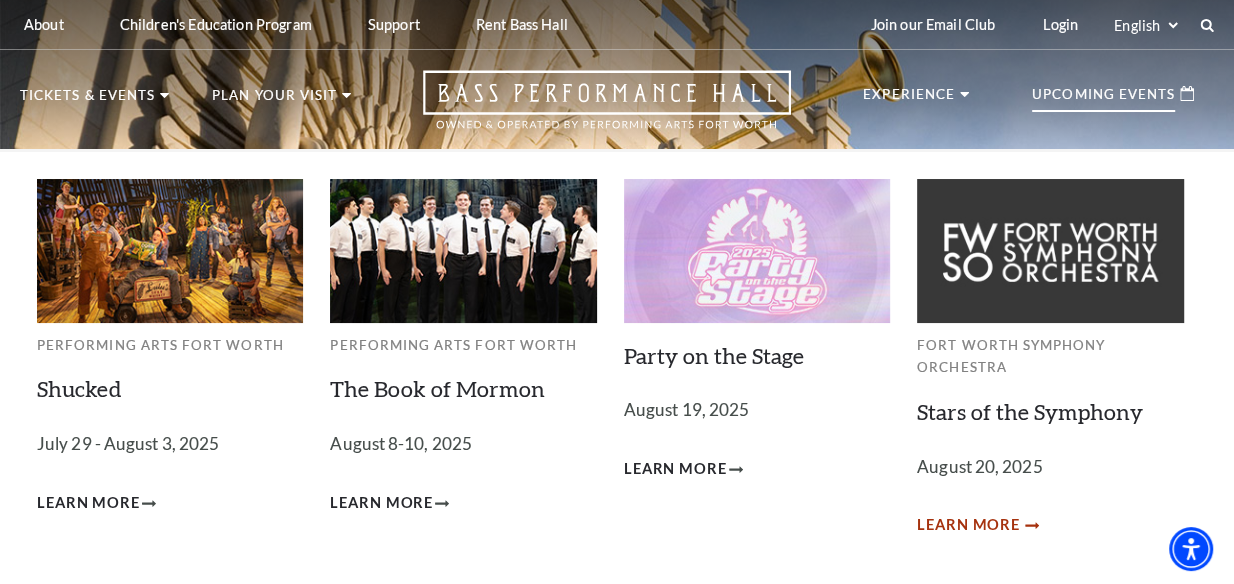 click on "Learn More" at bounding box center (968, 525) 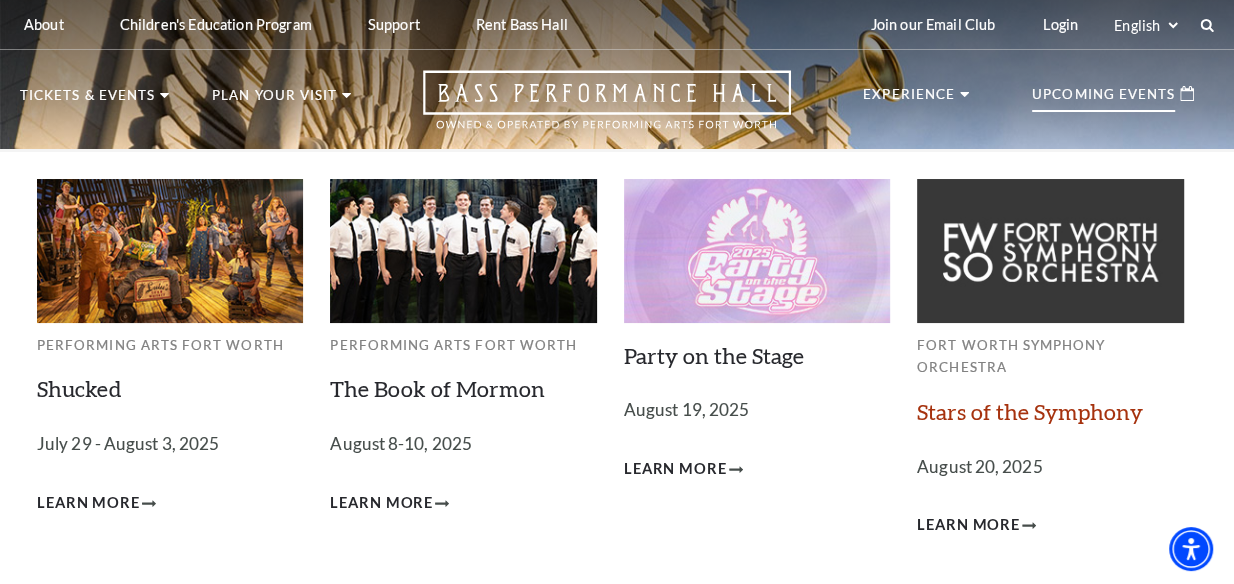 click on "Stars of the Symphony" at bounding box center [1030, 411] 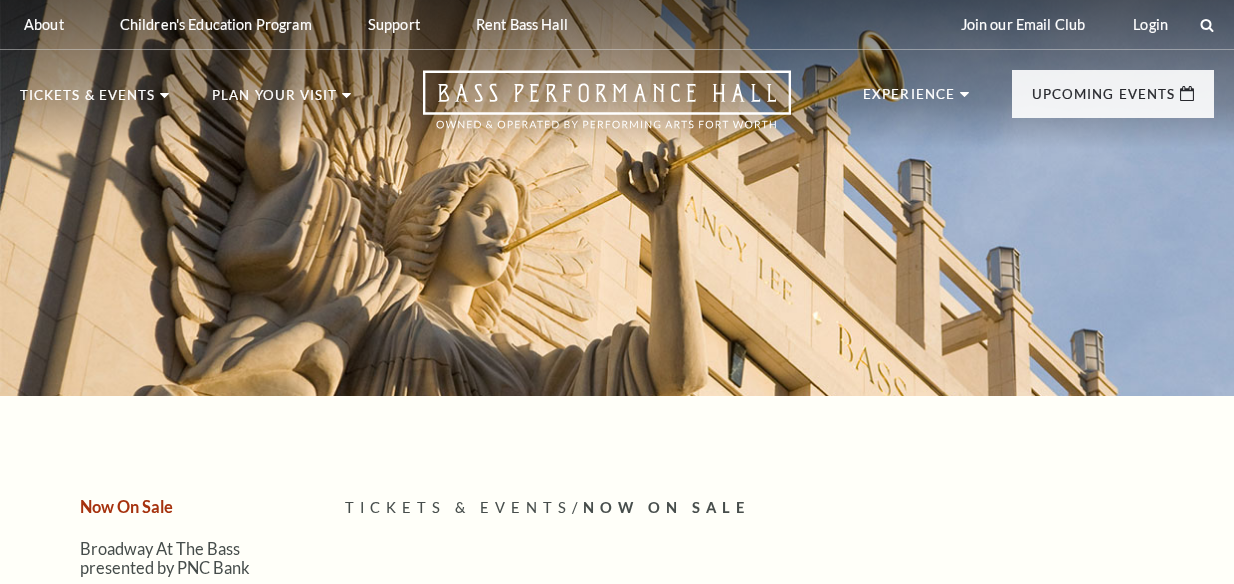 scroll, scrollTop: 0, scrollLeft: 0, axis: both 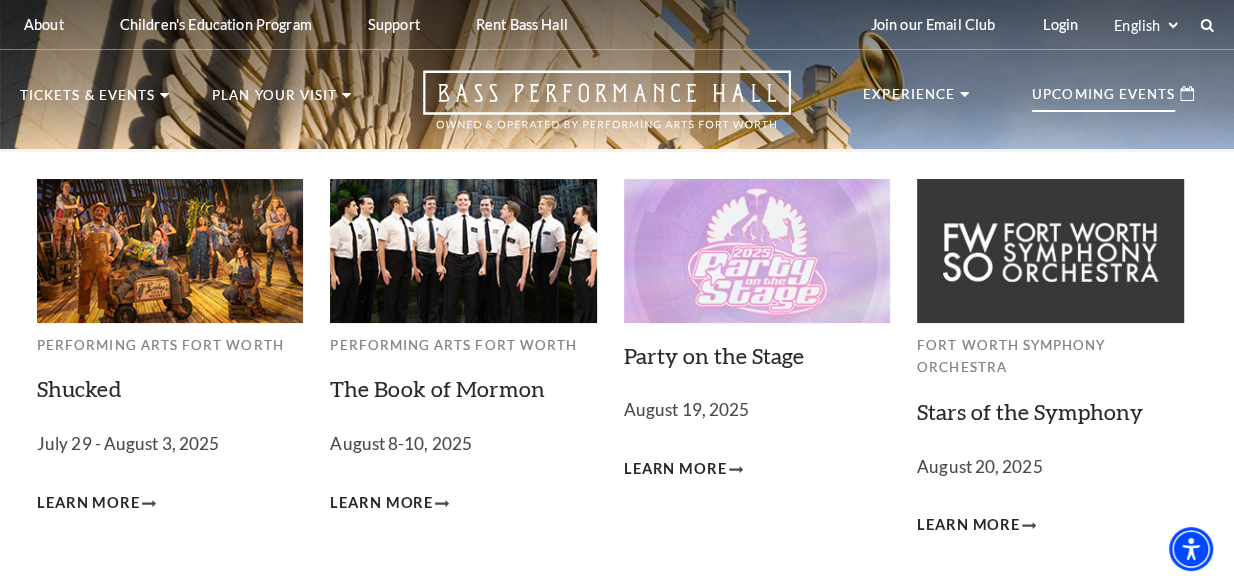 click on "Upcoming Events" at bounding box center [1103, 100] 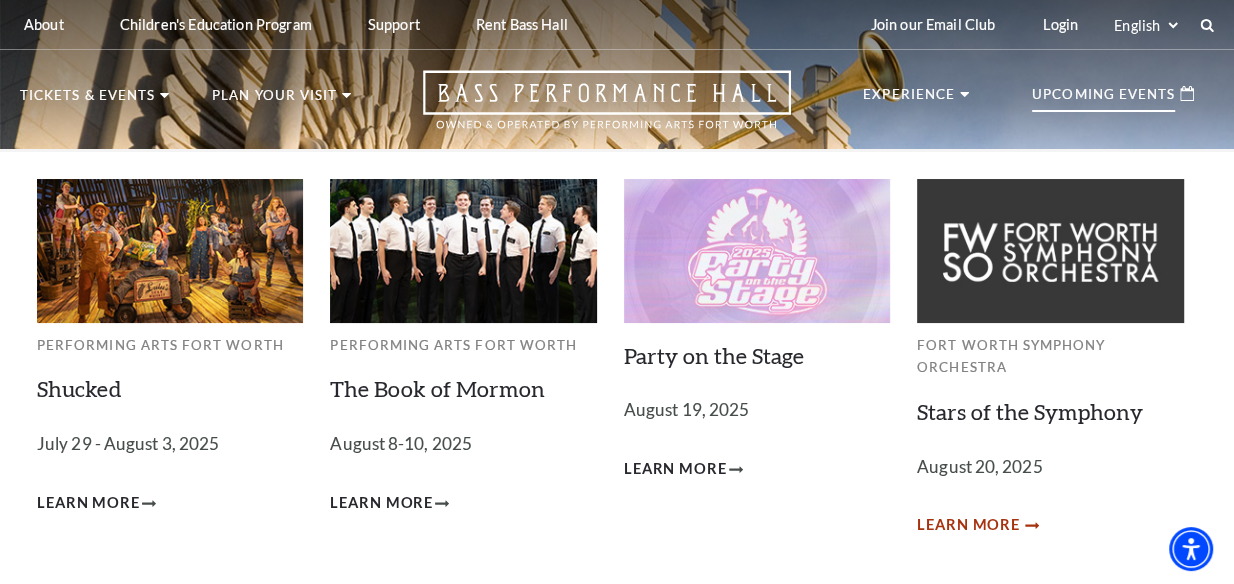 click on "Learn More" at bounding box center (968, 525) 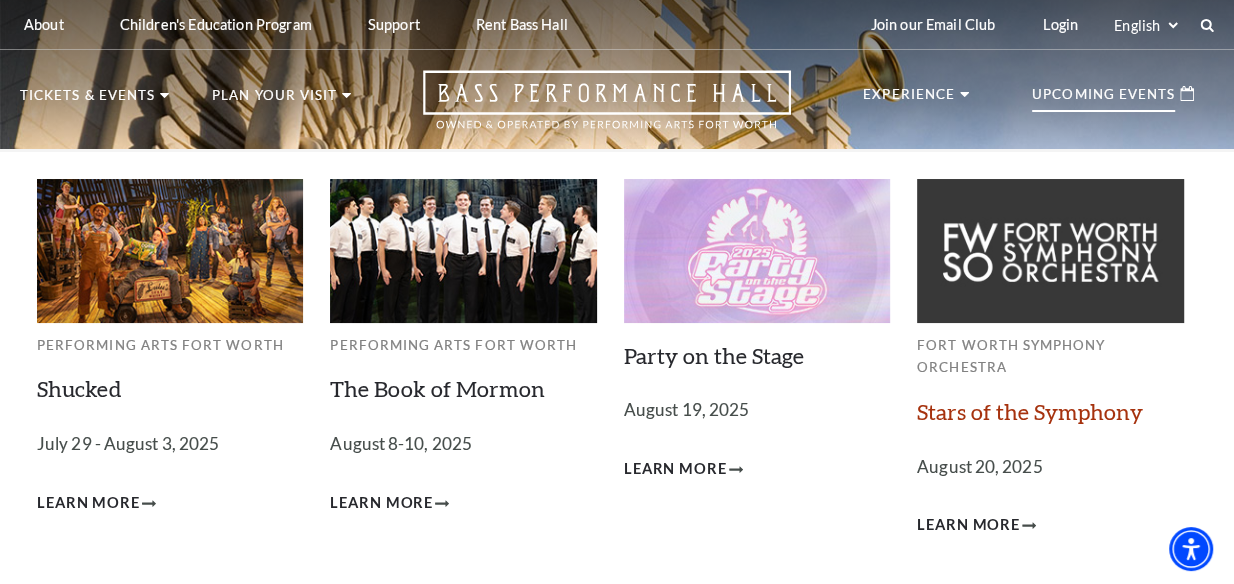 click on "Stars of the Symphony" at bounding box center [1030, 411] 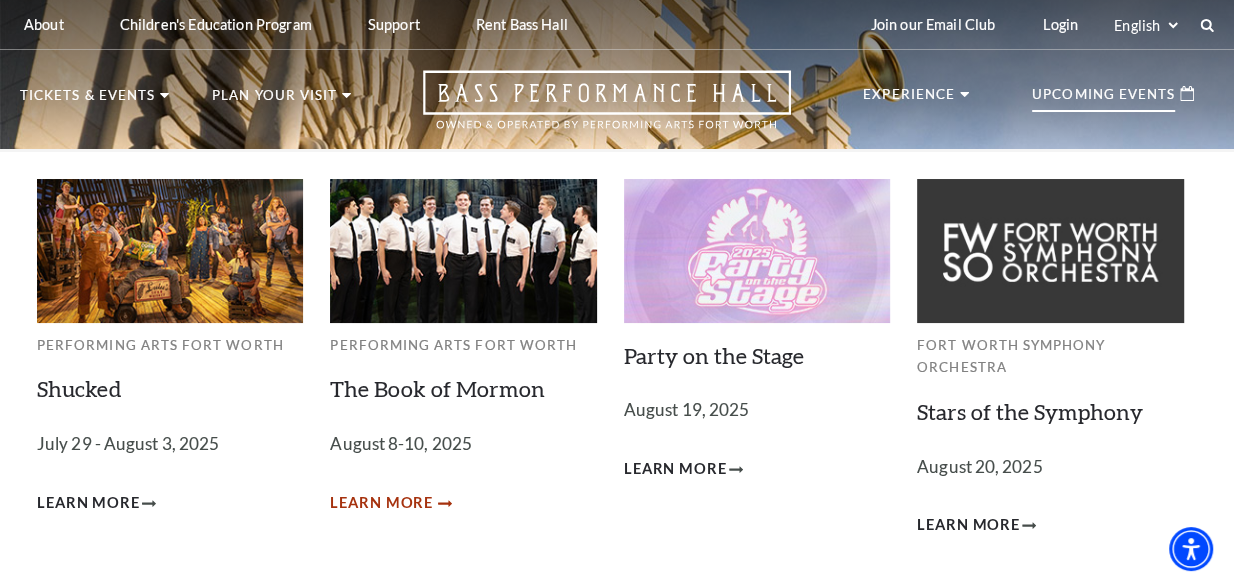 click on "Learn More" at bounding box center (381, 503) 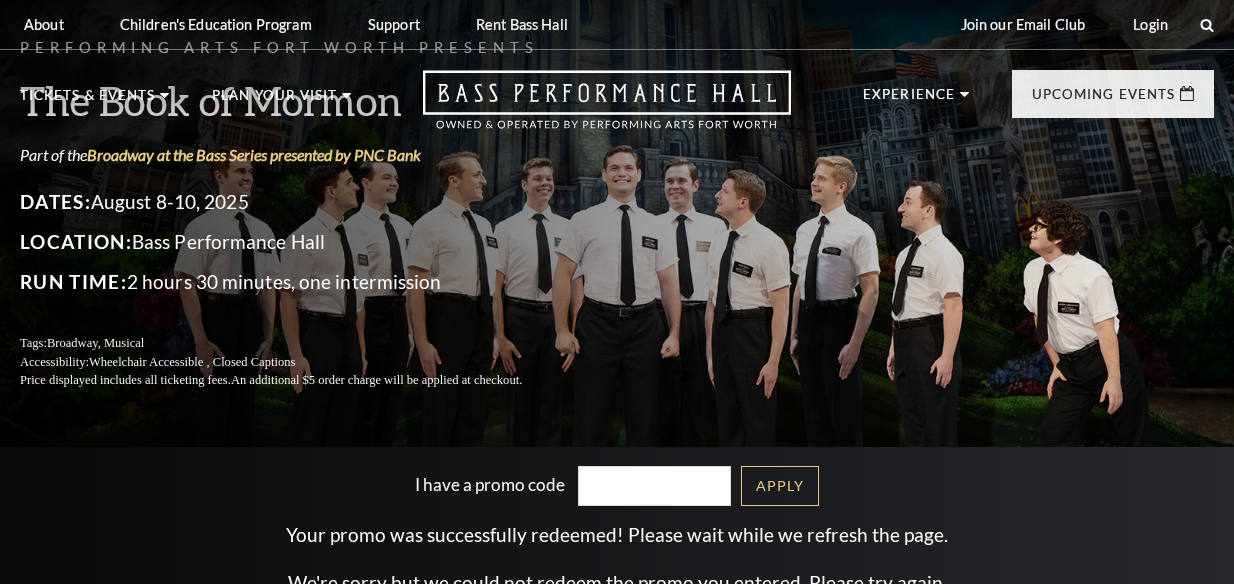 scroll, scrollTop: 0, scrollLeft: 0, axis: both 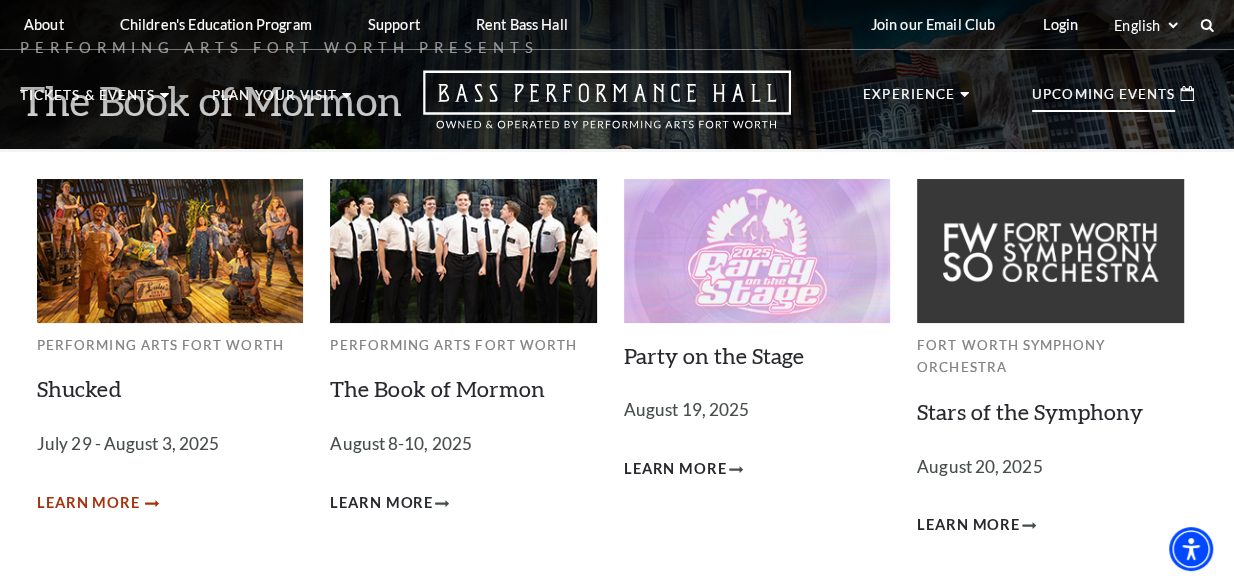 click on "Learn More" at bounding box center (88, 503) 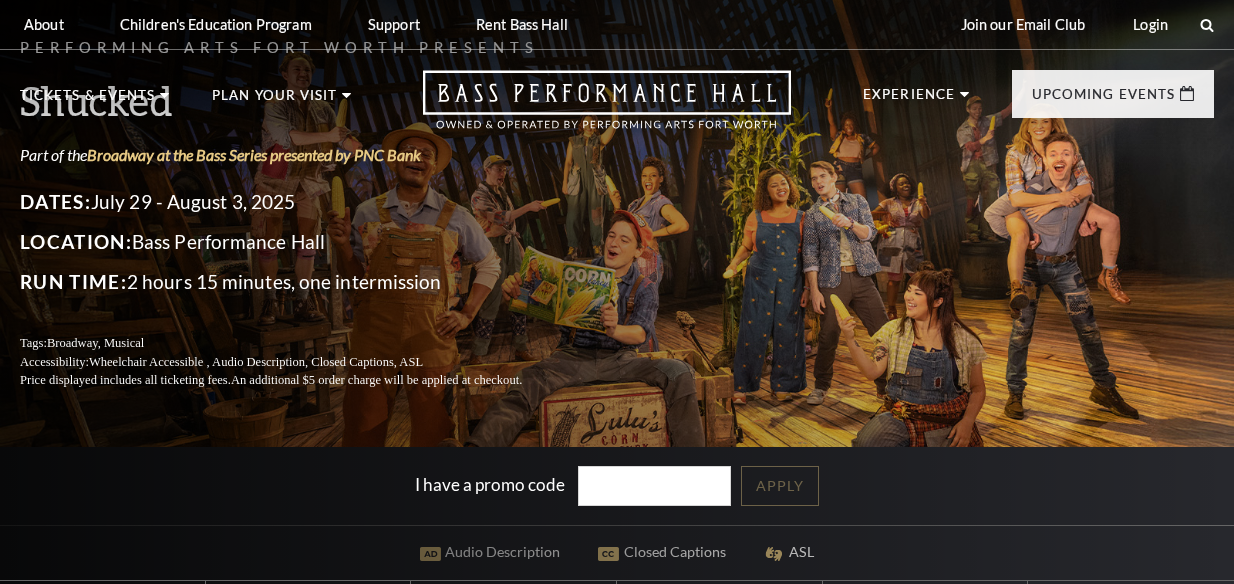 scroll, scrollTop: 0, scrollLeft: 0, axis: both 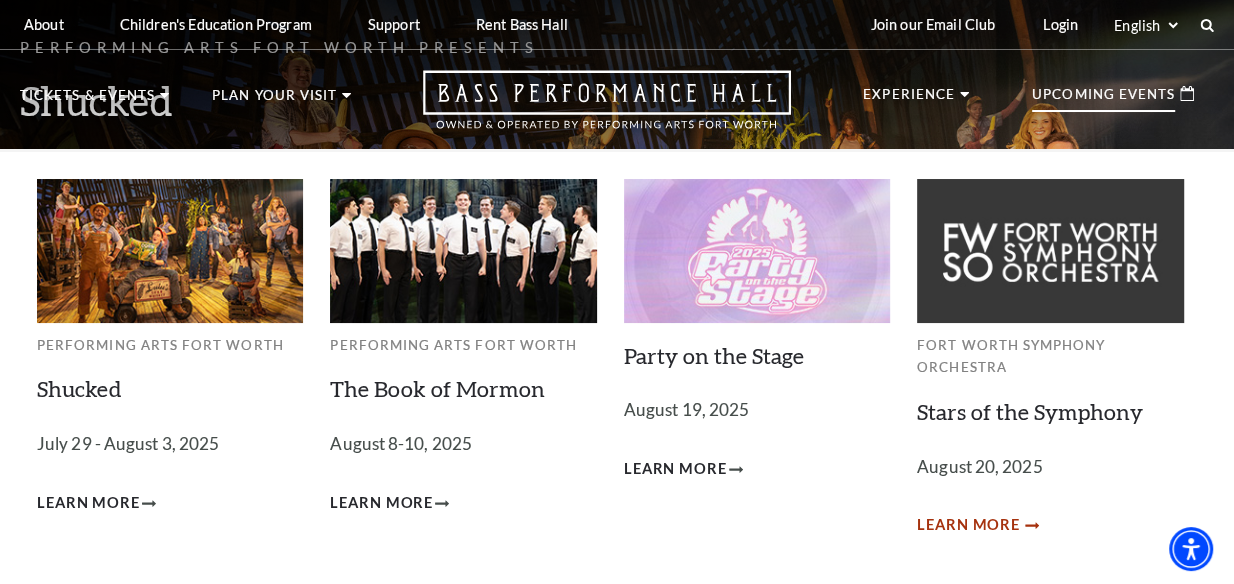 click on "Learn More" at bounding box center [968, 525] 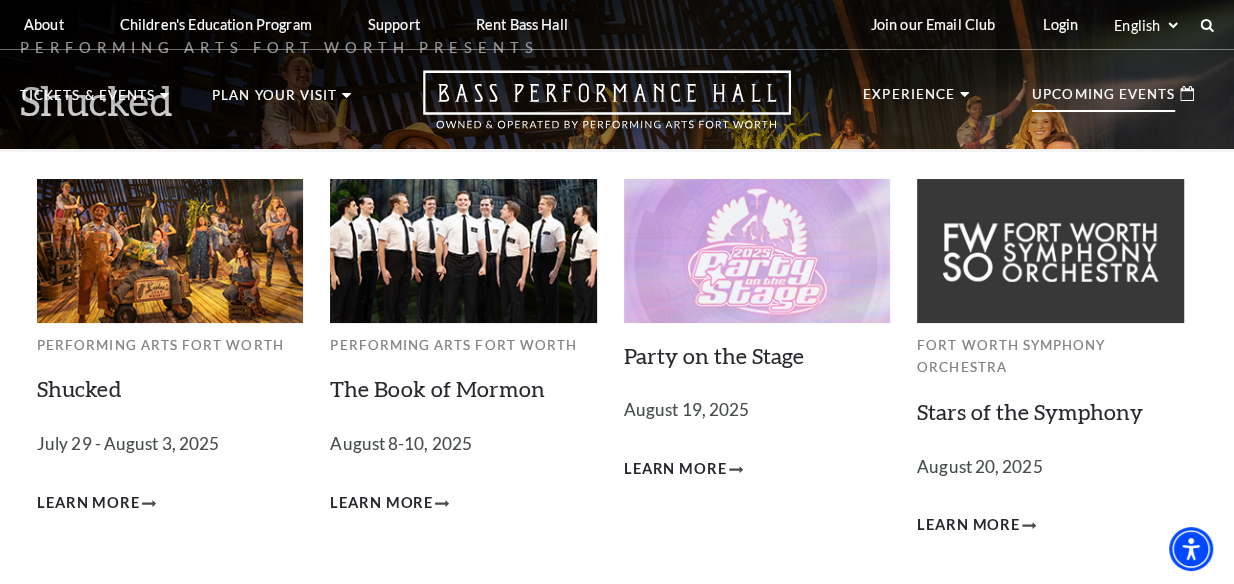 click at bounding box center (1050, 250) 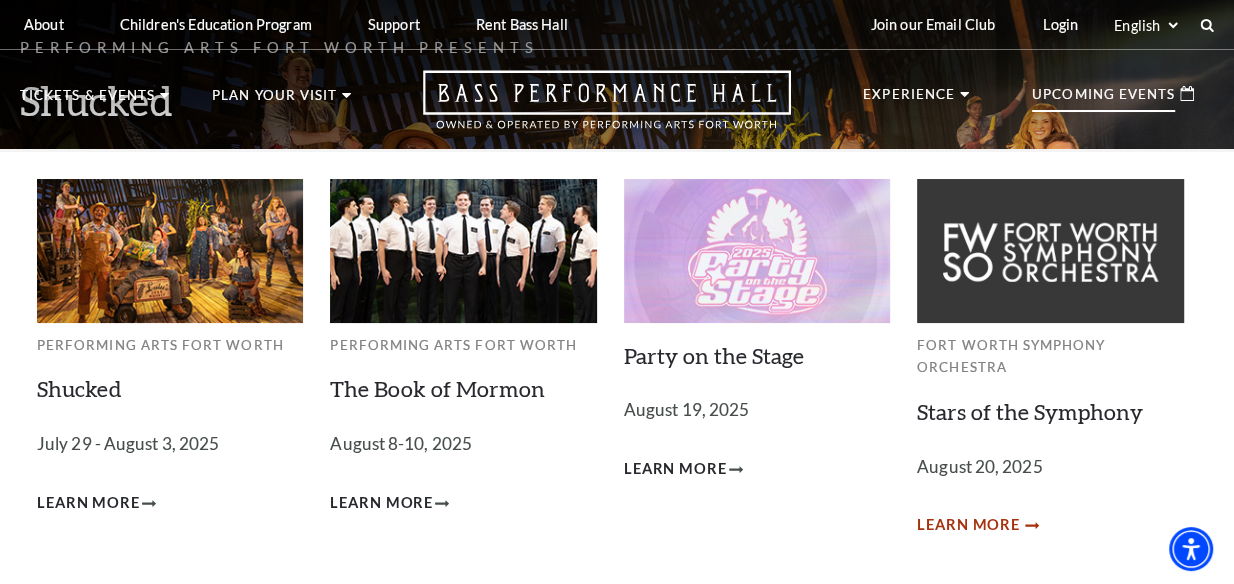 click on "Learn More" at bounding box center (968, 525) 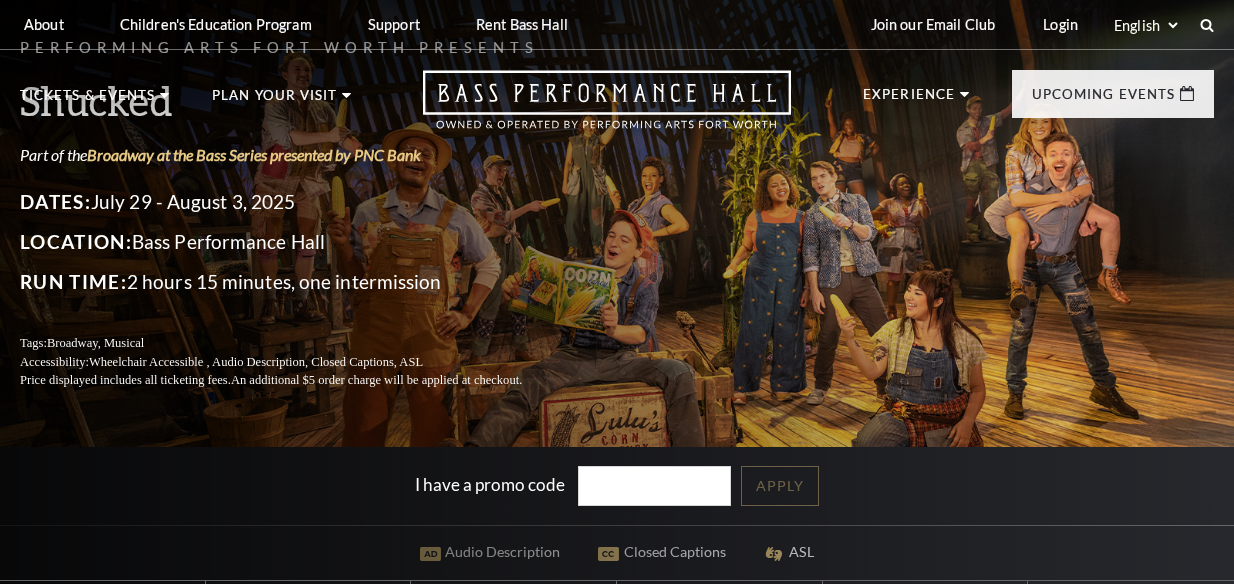 scroll, scrollTop: 0, scrollLeft: 0, axis: both 